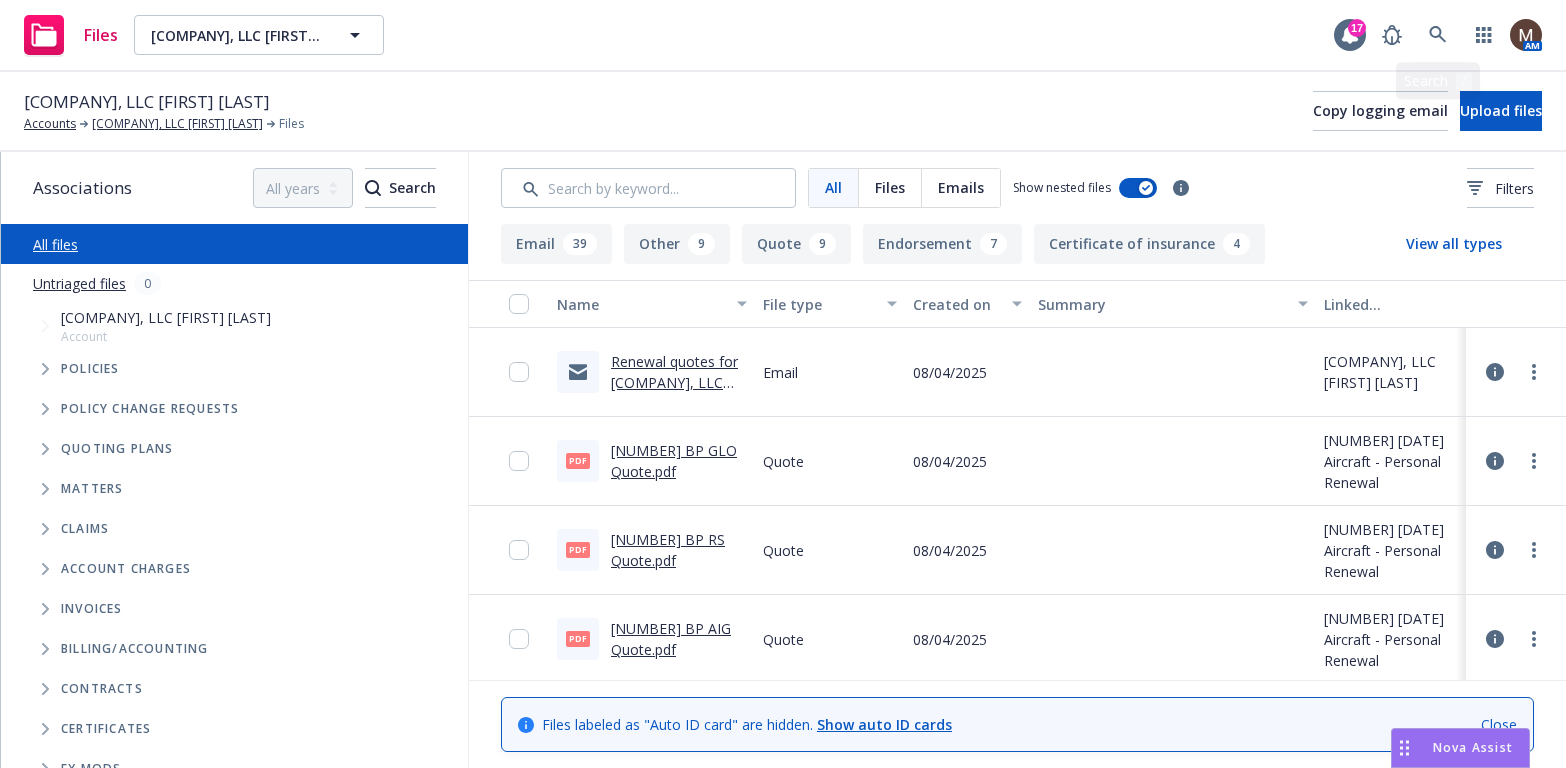 scroll, scrollTop: 0, scrollLeft: 0, axis: both 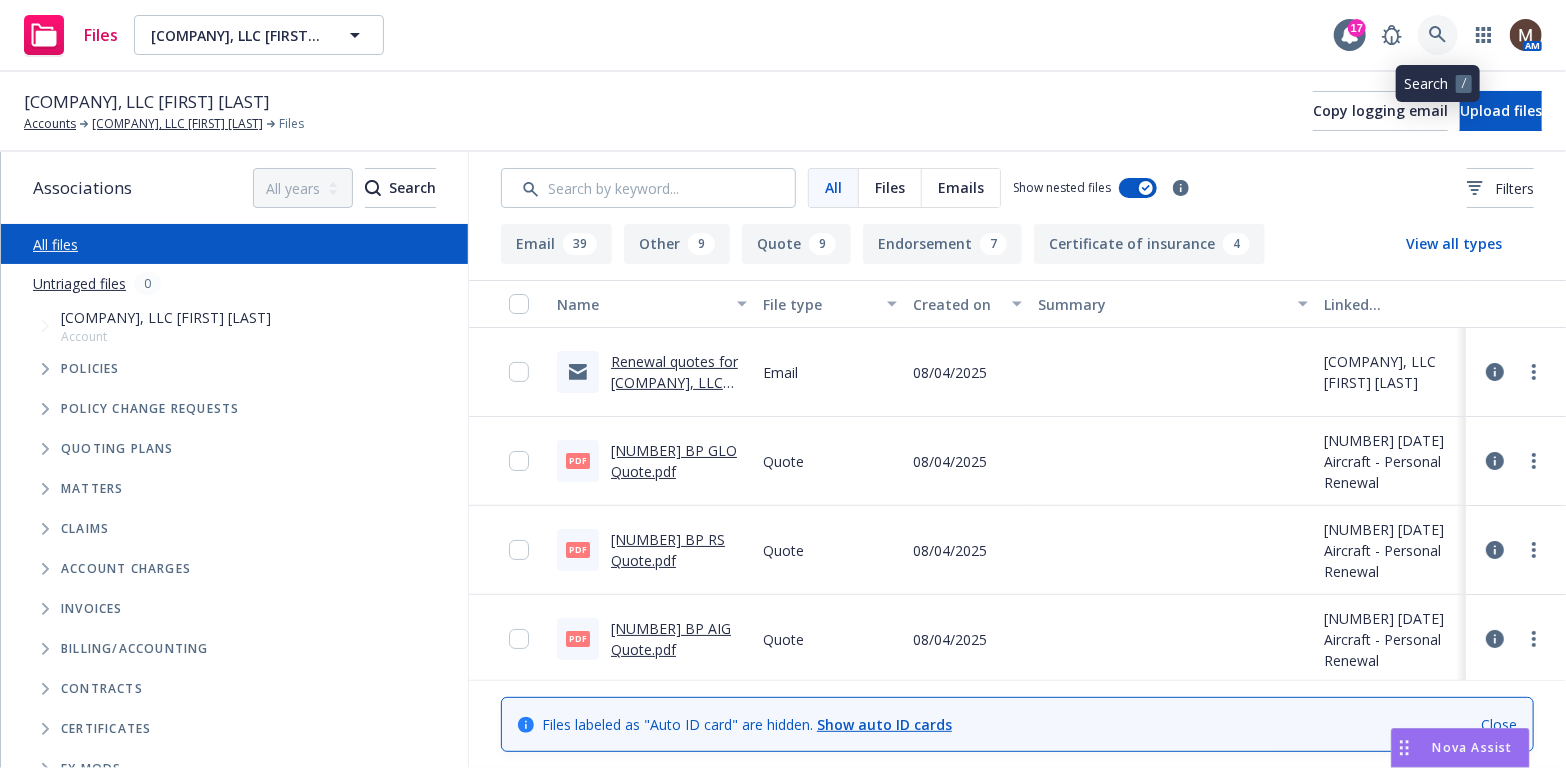 click 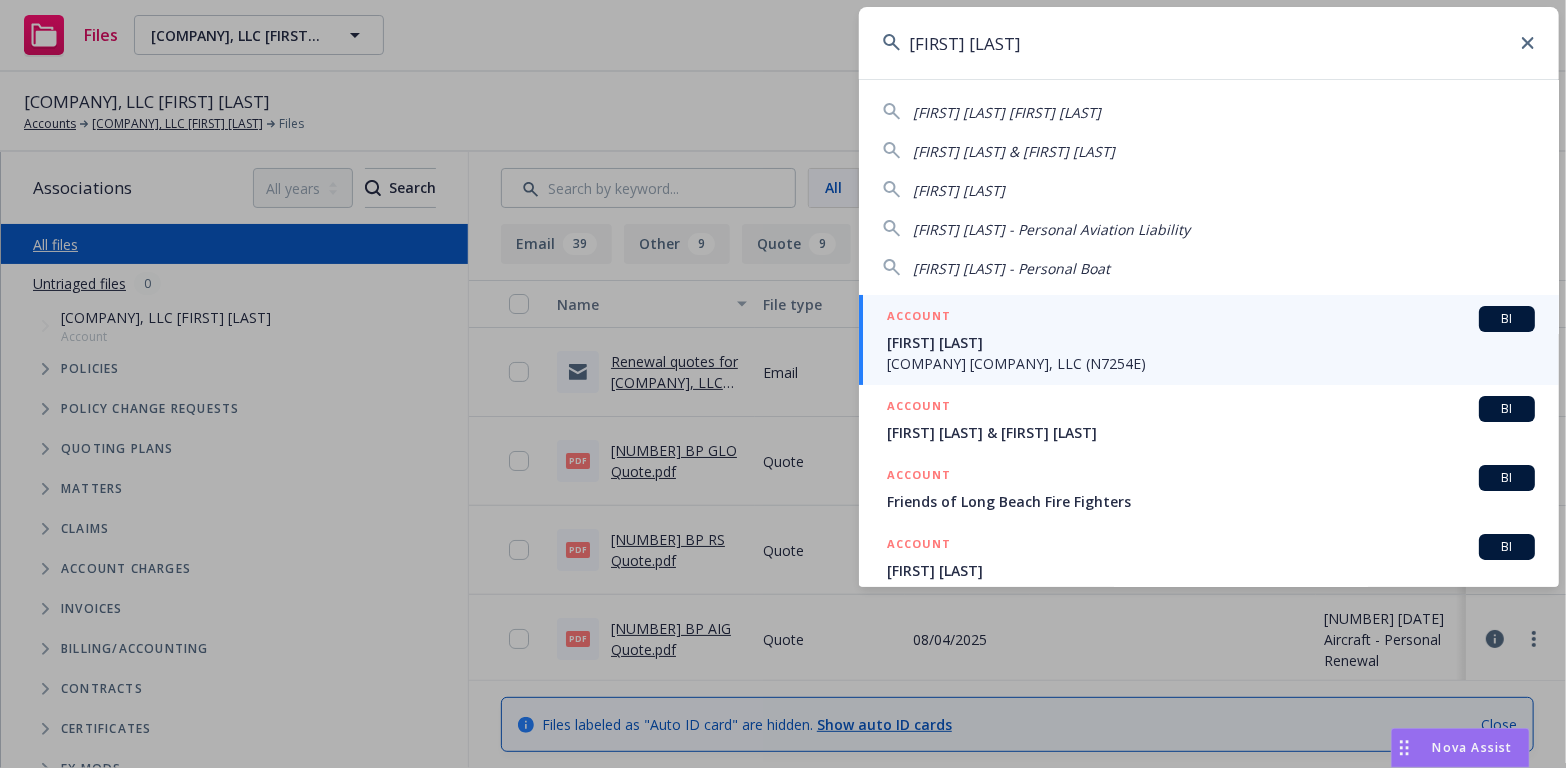 type on "[FIRST] [LAST]" 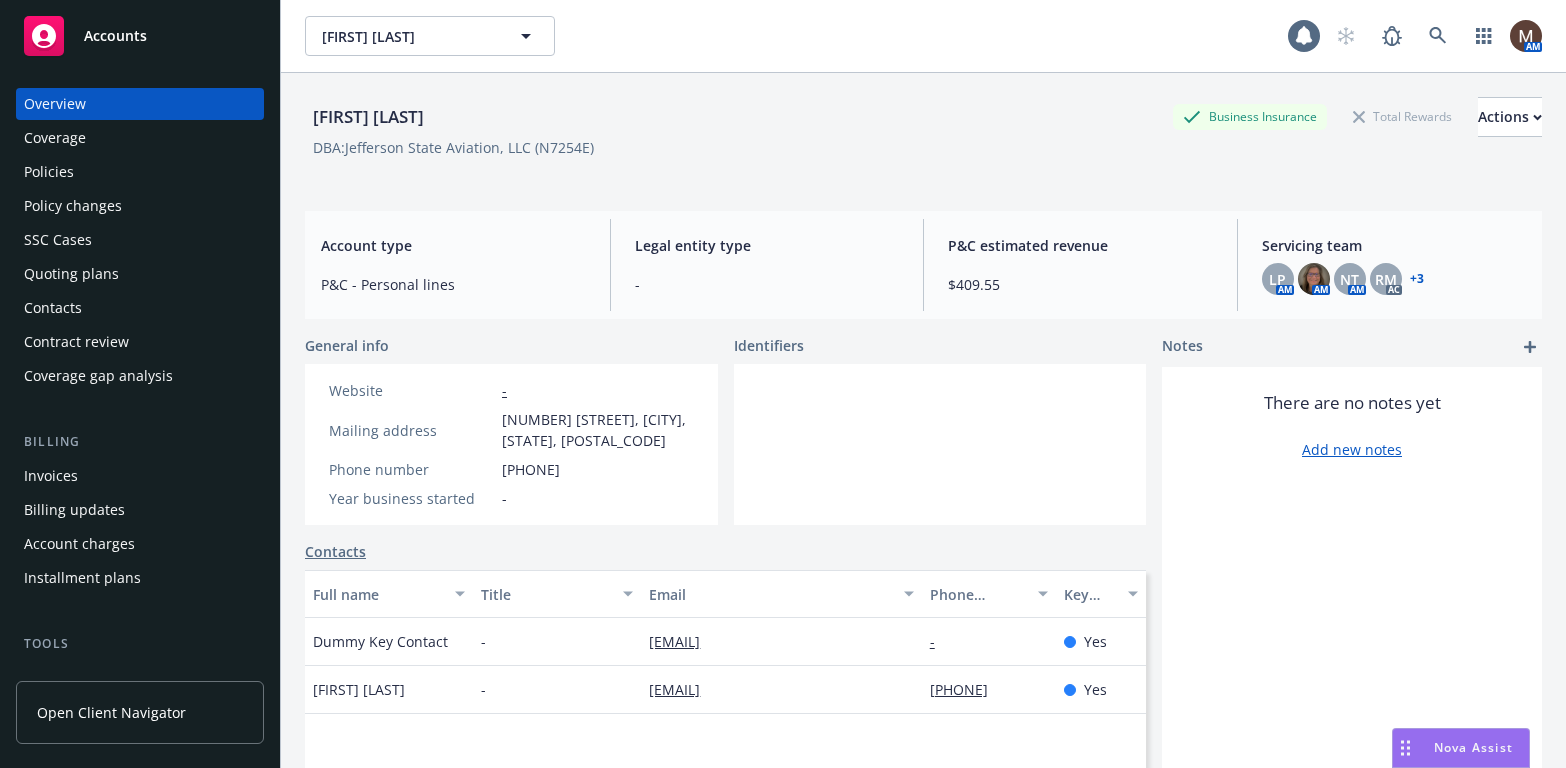 scroll, scrollTop: 0, scrollLeft: 0, axis: both 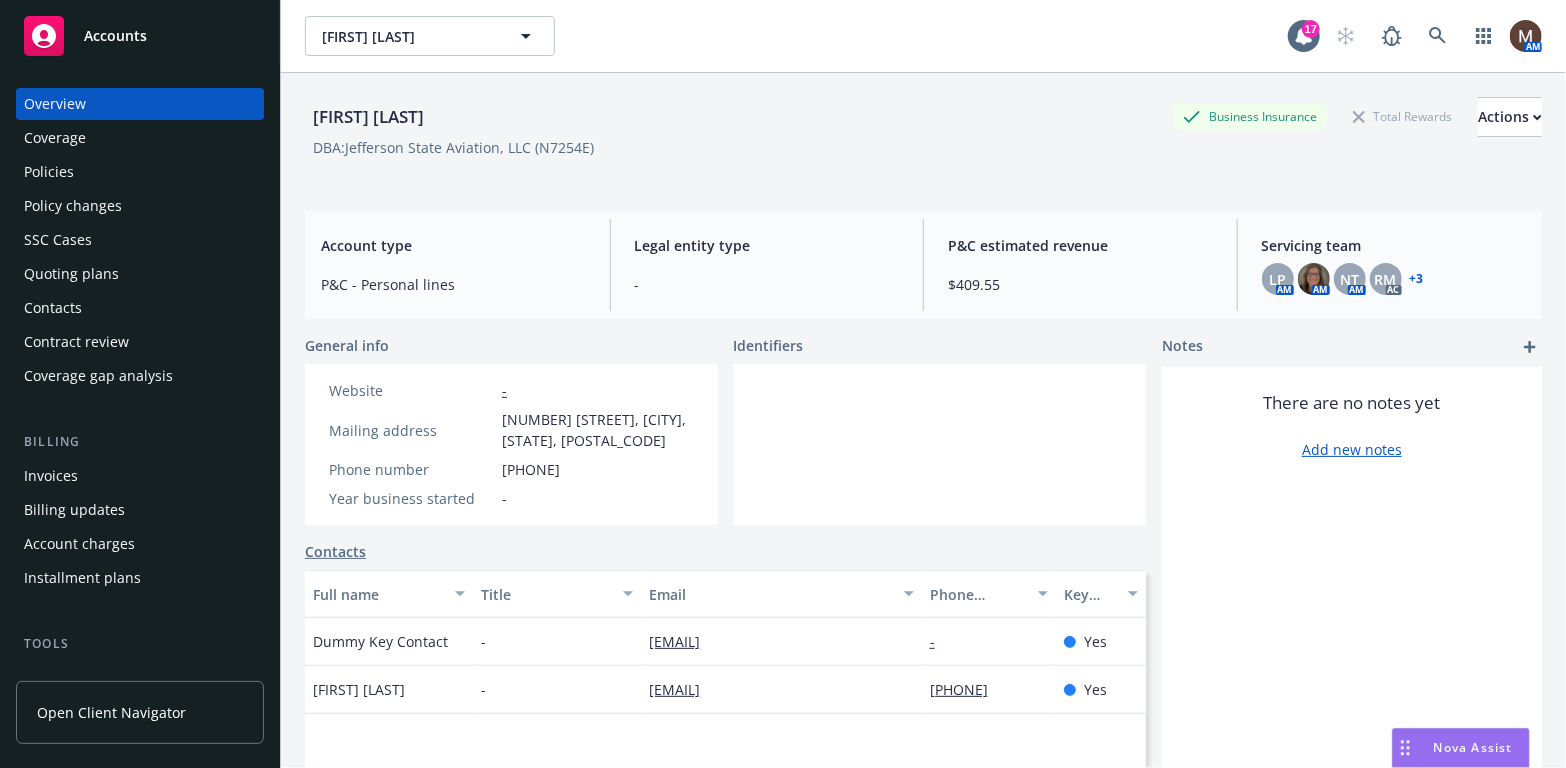 click on "Policies" at bounding box center [49, 172] 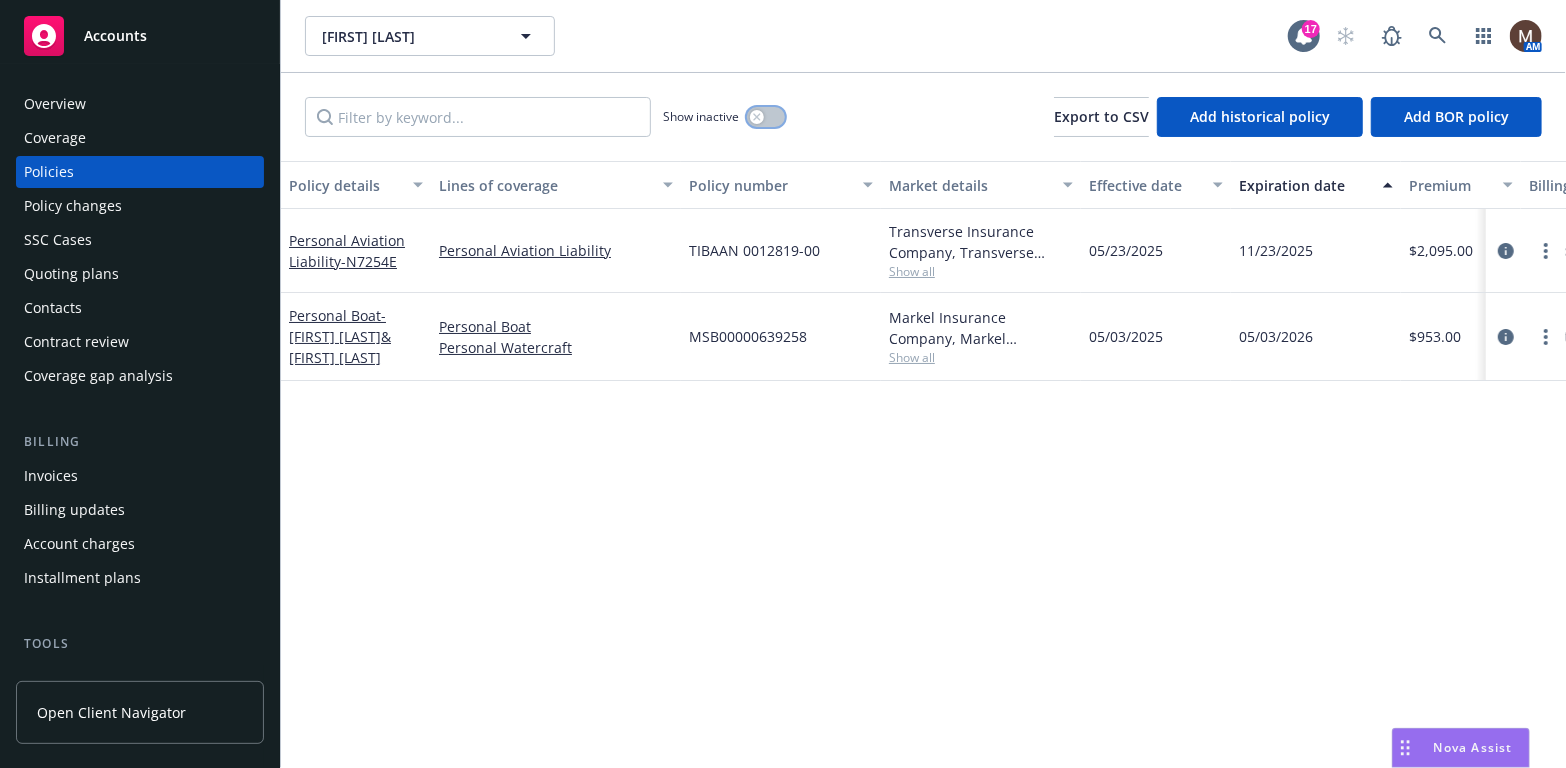 click at bounding box center [766, 117] 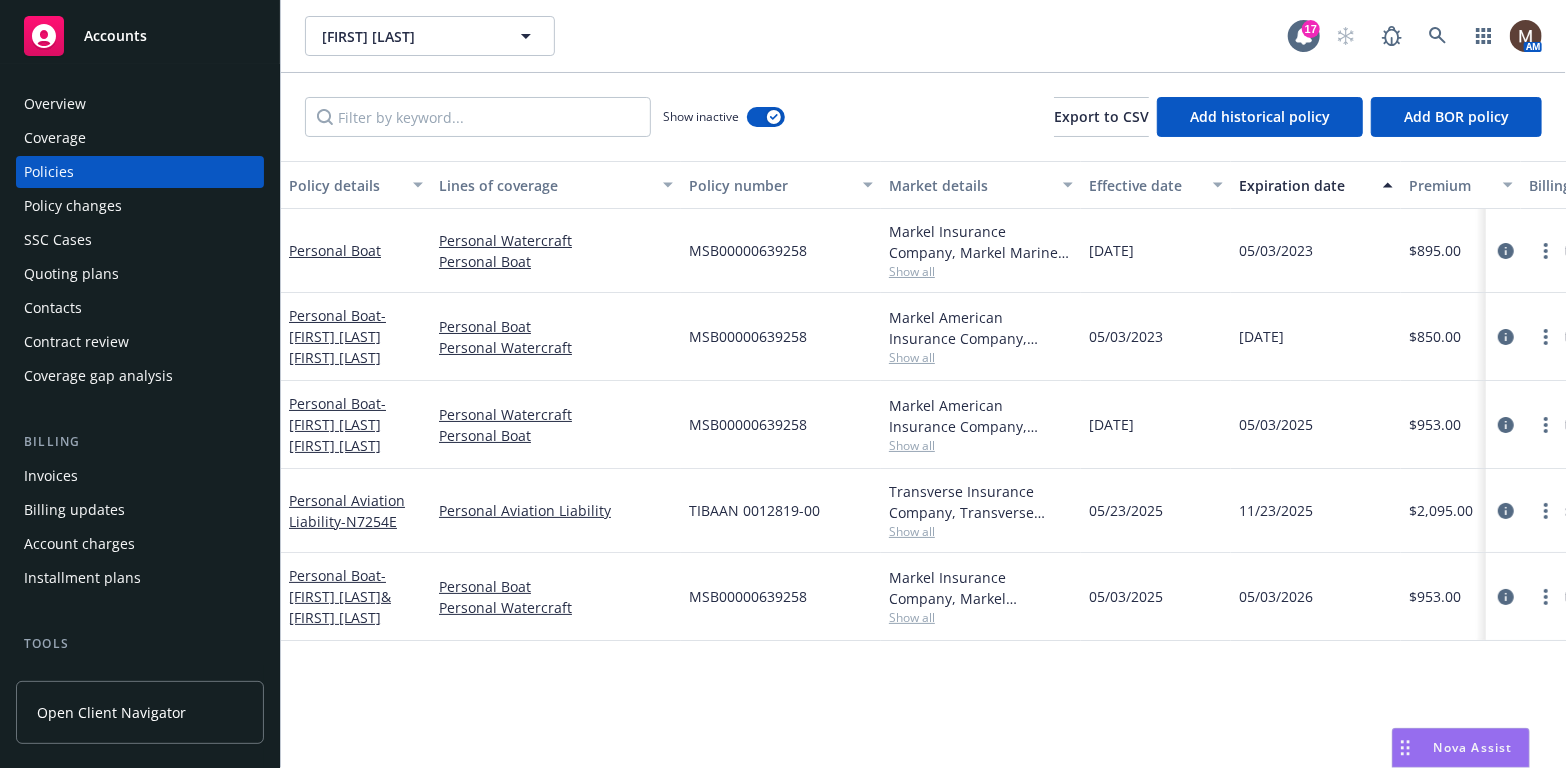 click on "Policies" at bounding box center [49, 172] 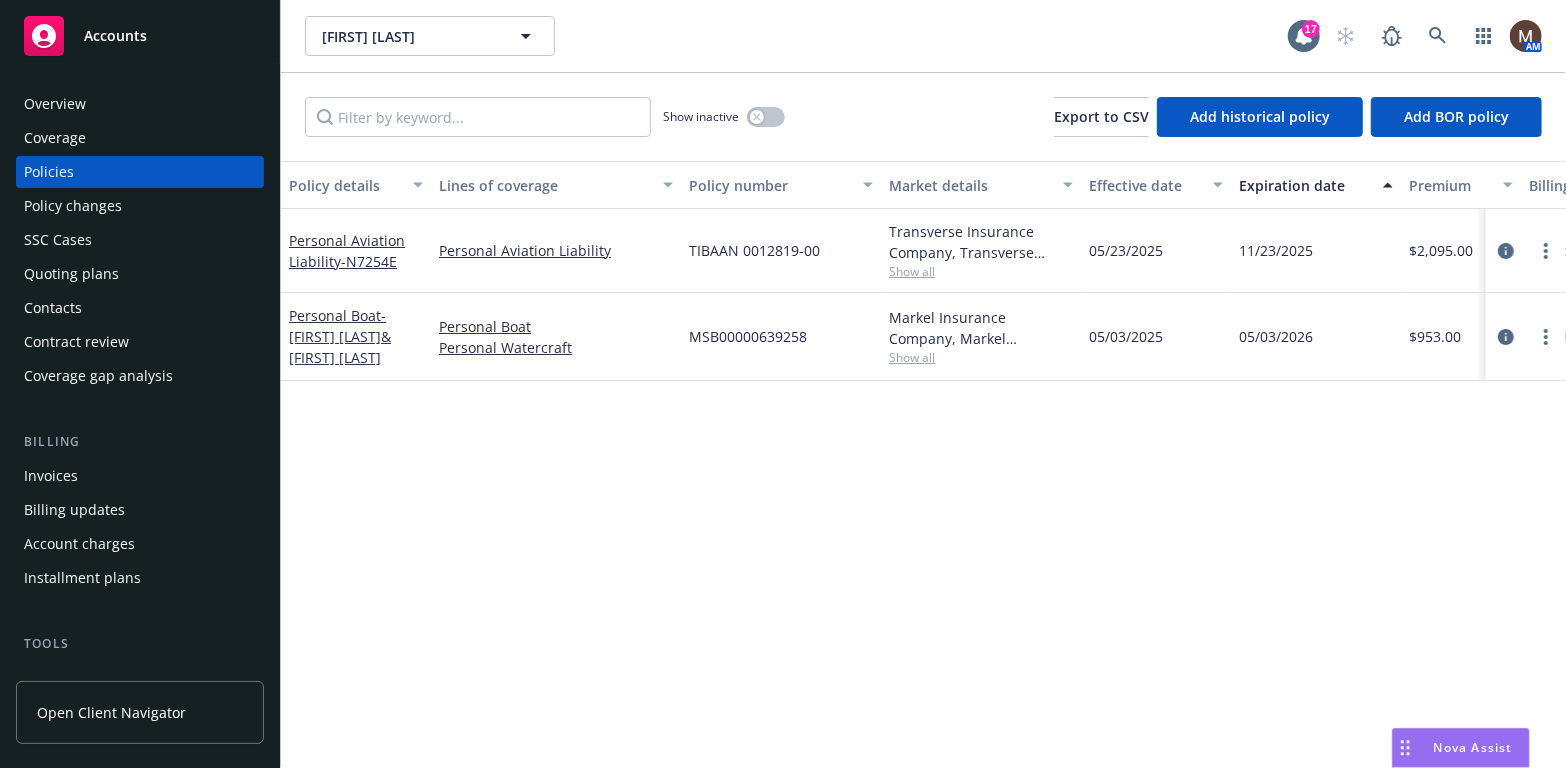 scroll, scrollTop: 100, scrollLeft: 0, axis: vertical 